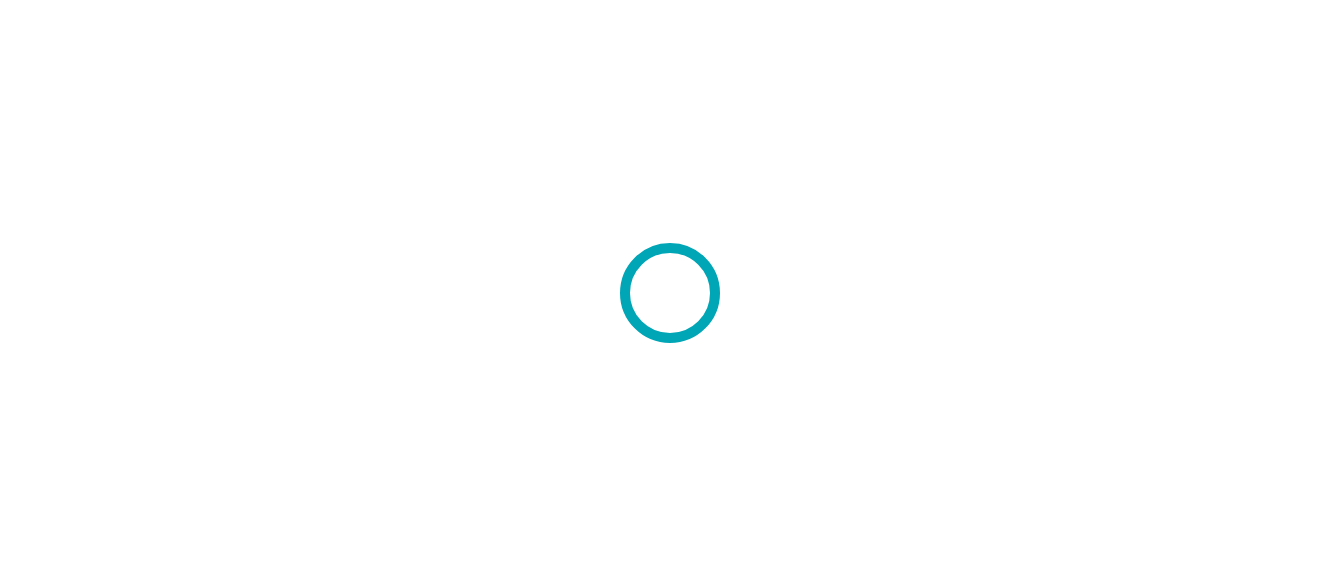 scroll, scrollTop: 0, scrollLeft: 0, axis: both 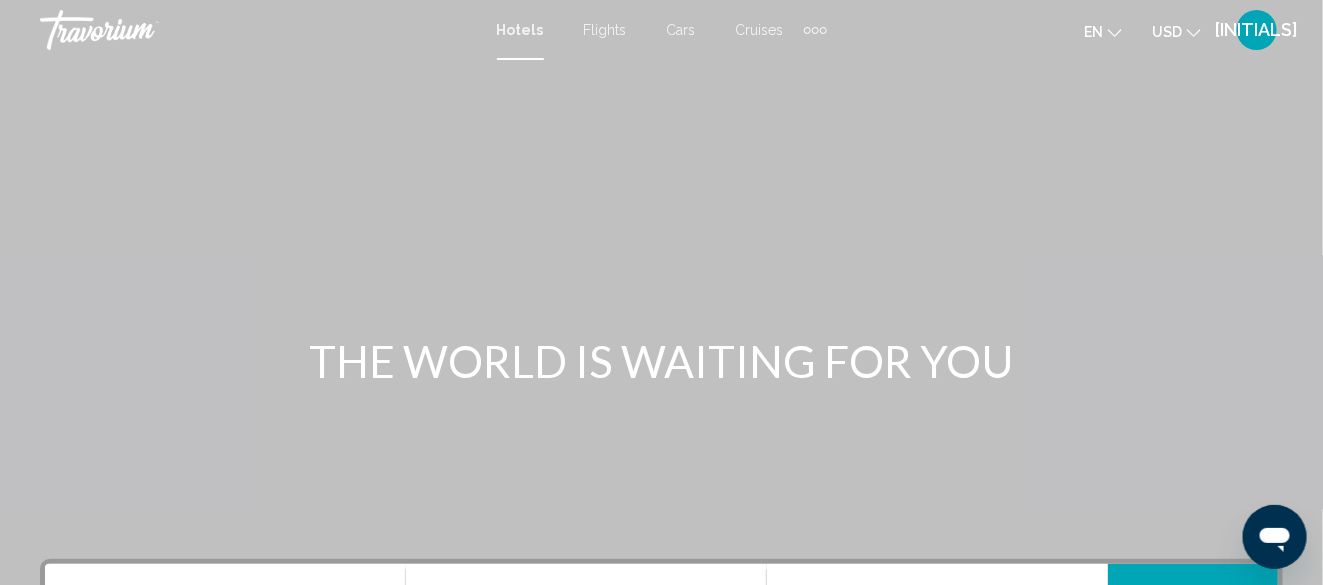 click on "Flights" at bounding box center [605, 30] 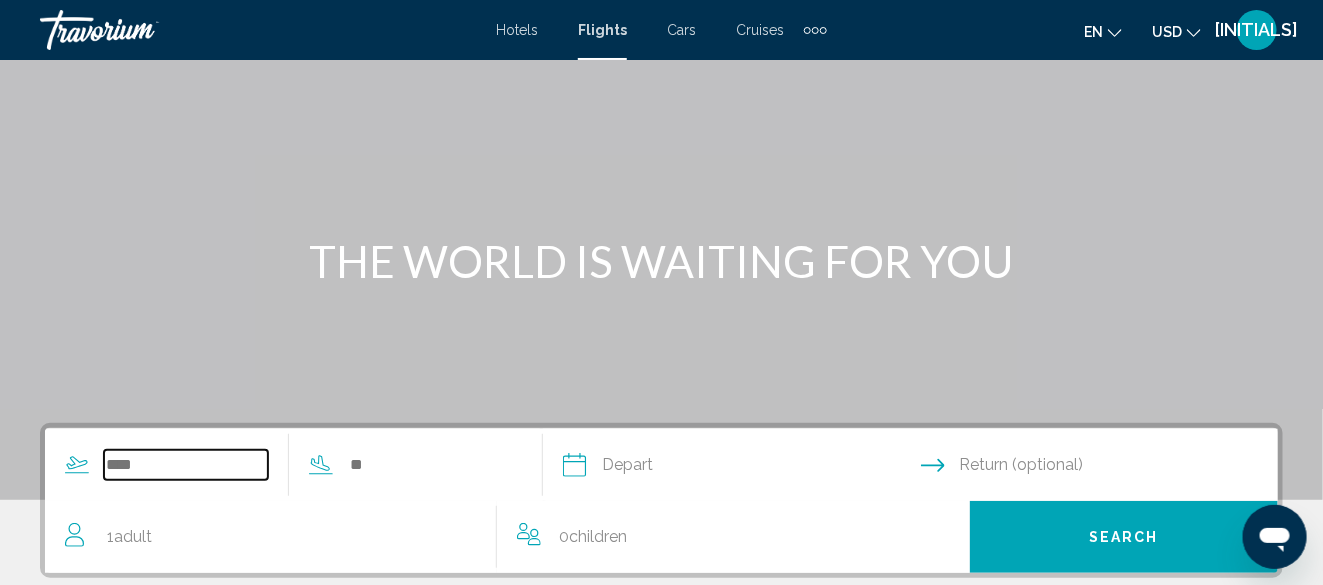 click at bounding box center [186, 465] 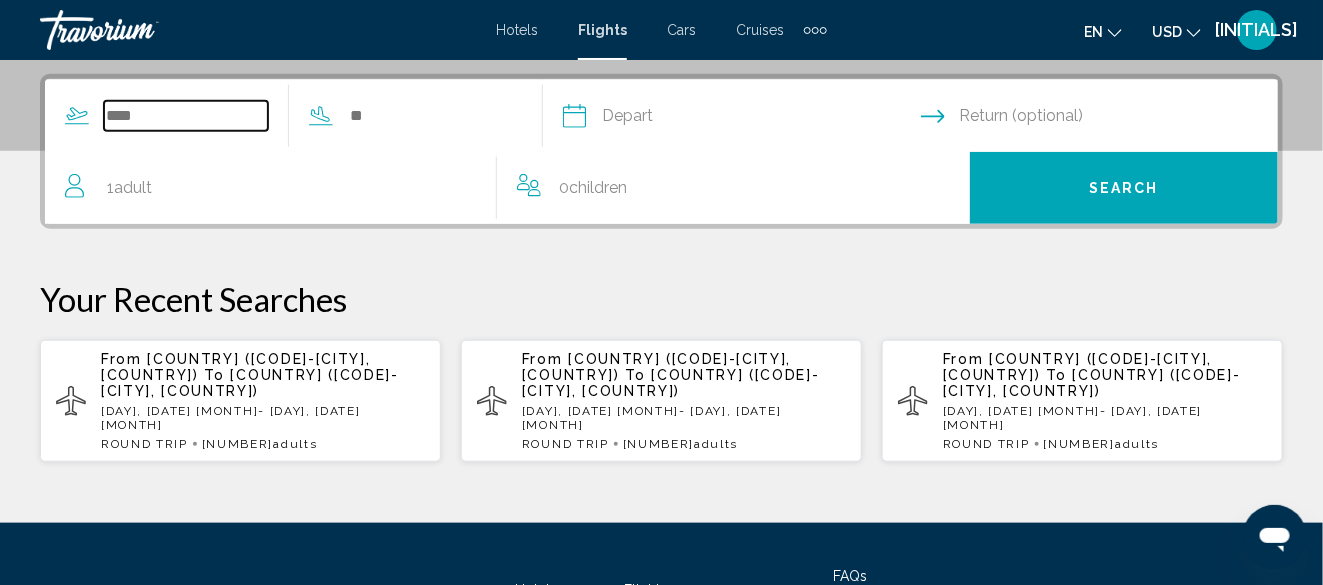 scroll, scrollTop: 458, scrollLeft: 0, axis: vertical 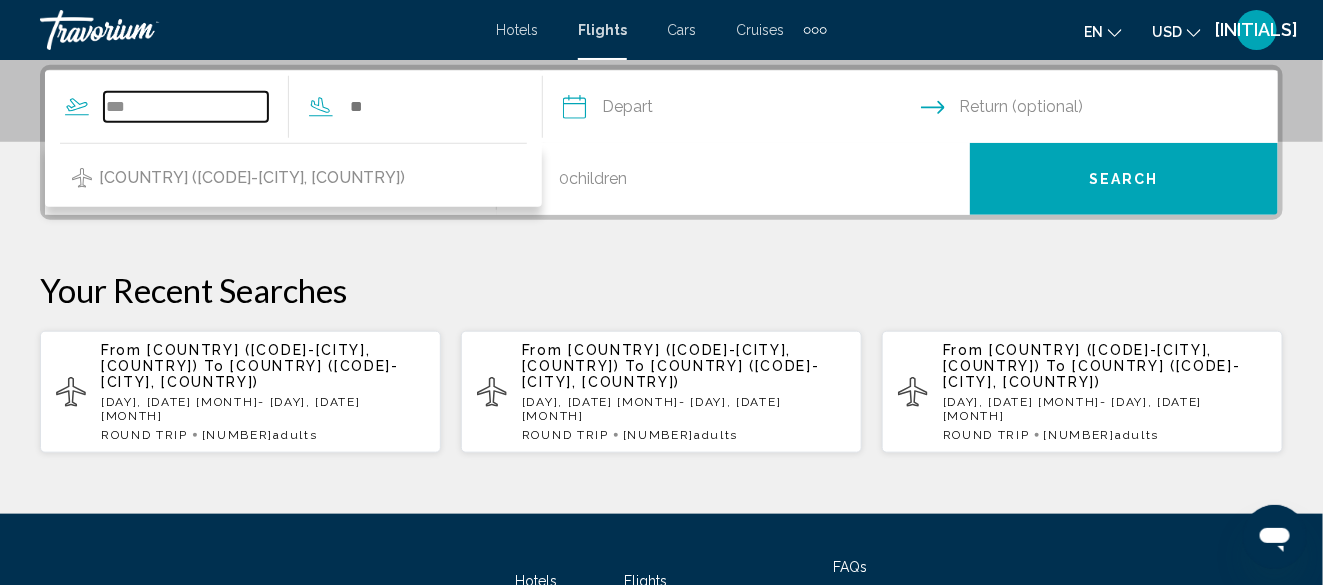 type on "***" 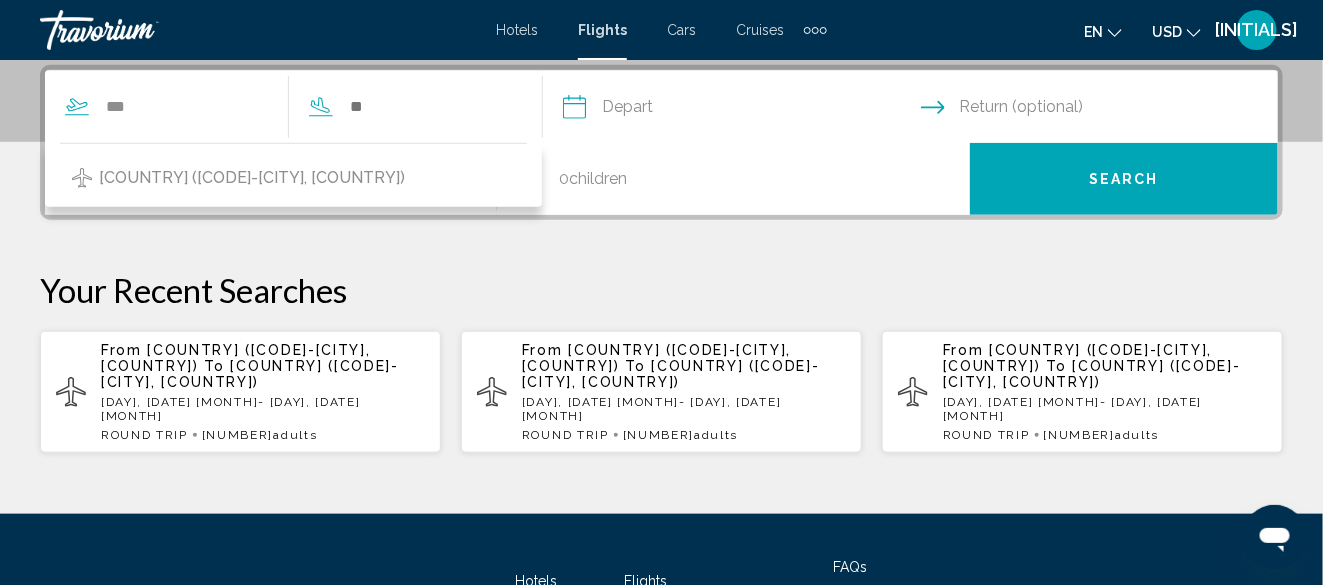 type 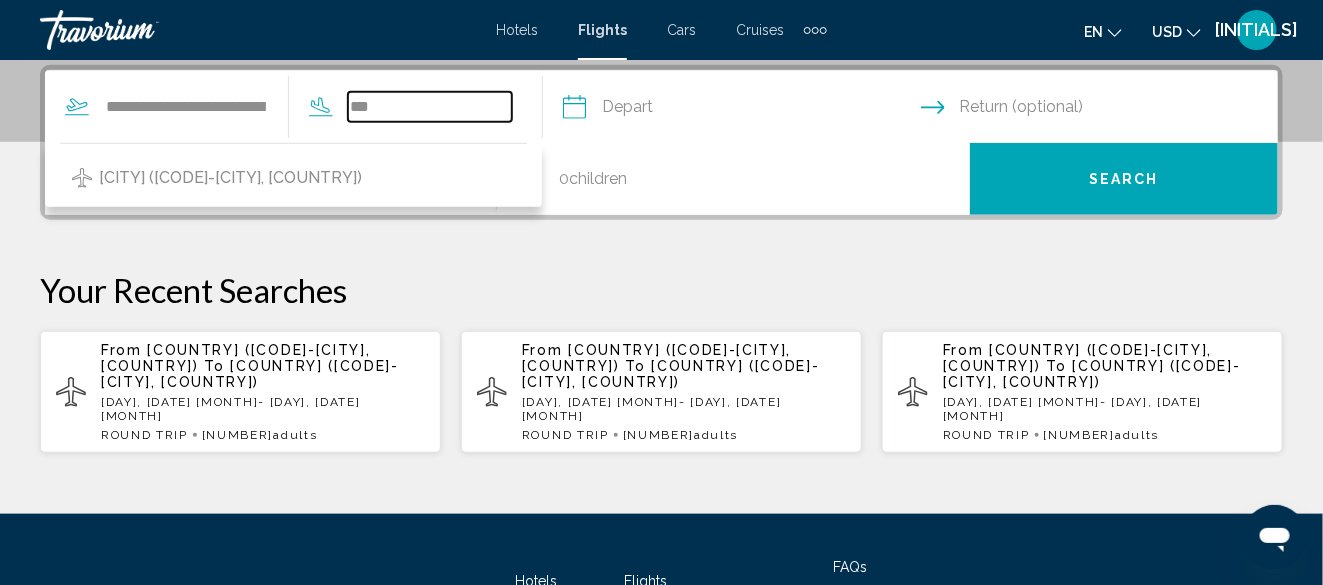 type on "***" 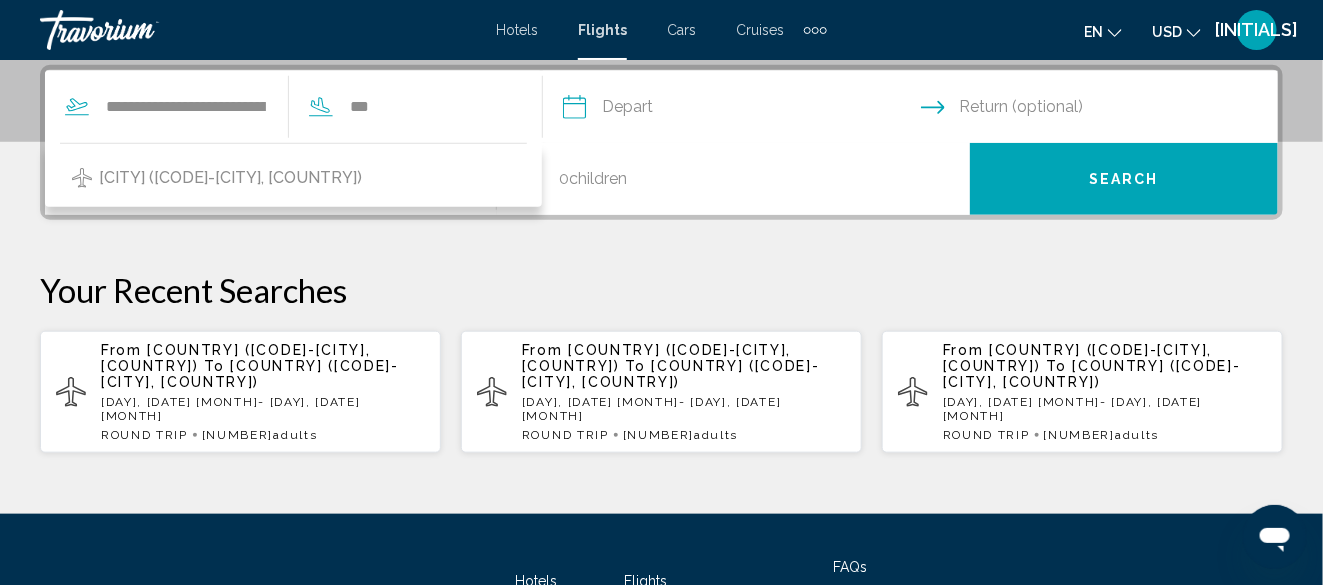 type 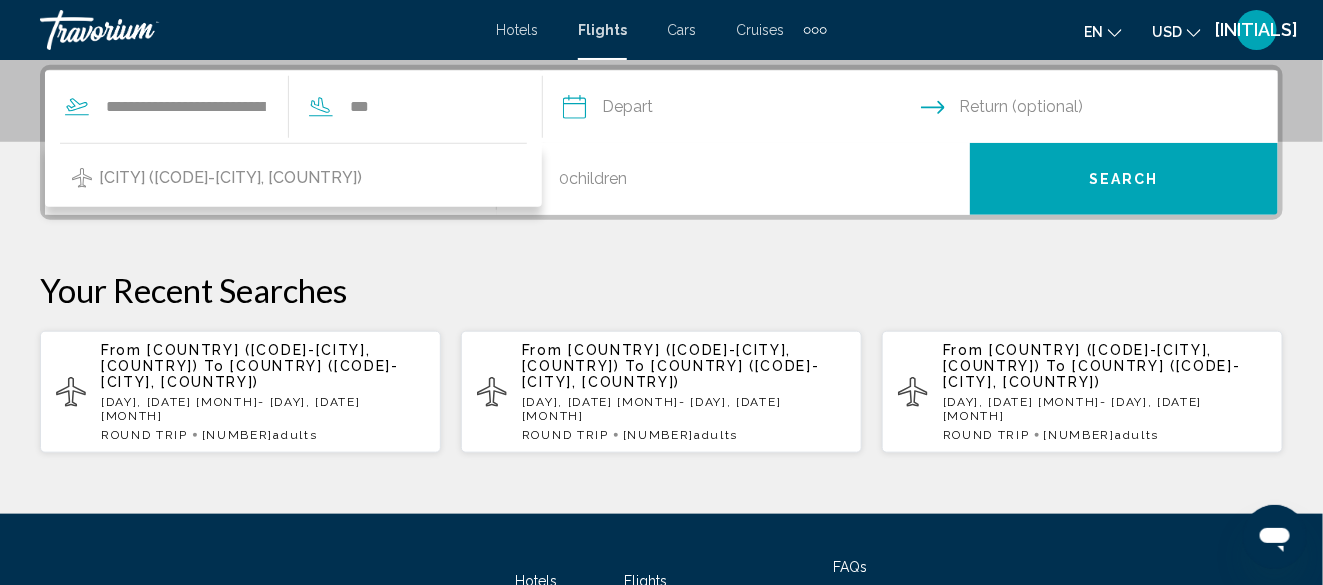 click on "[CITY] ([CODE]-[CITY], [COUNTRY])" at bounding box center (293, 178) 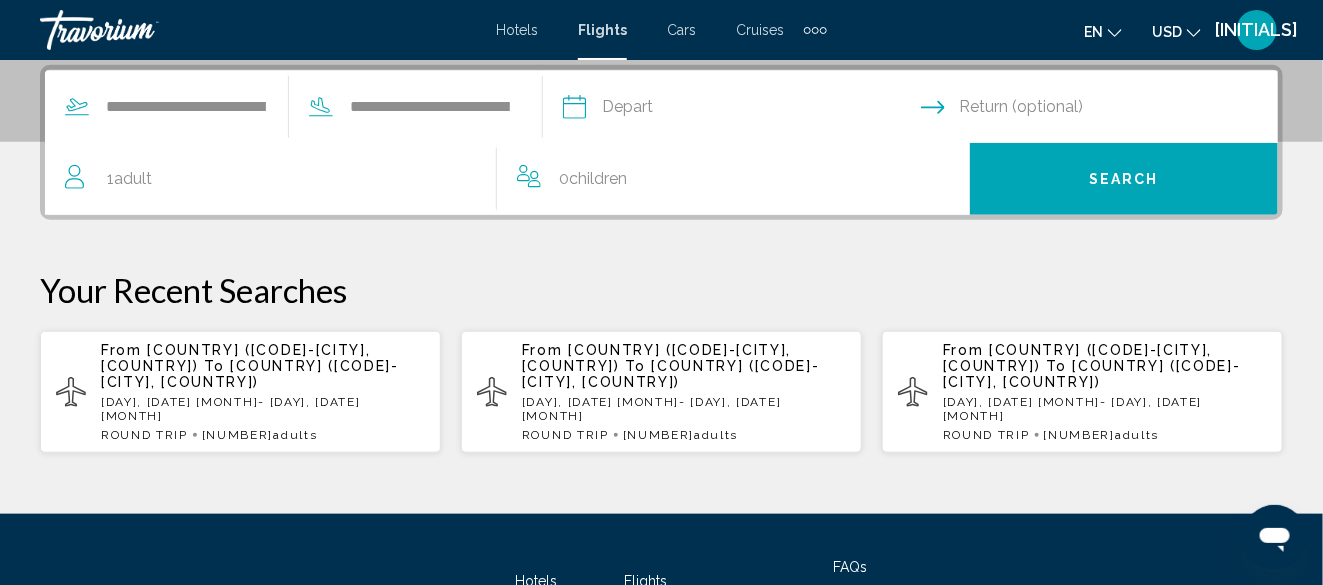 type 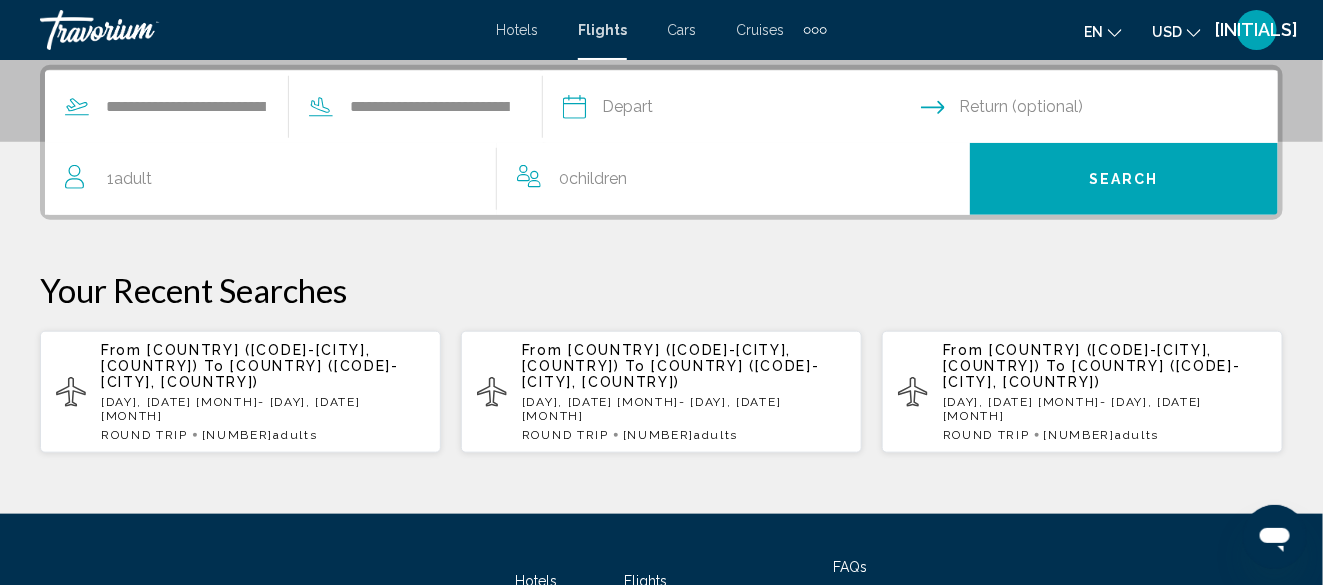 click at bounding box center (741, 110) 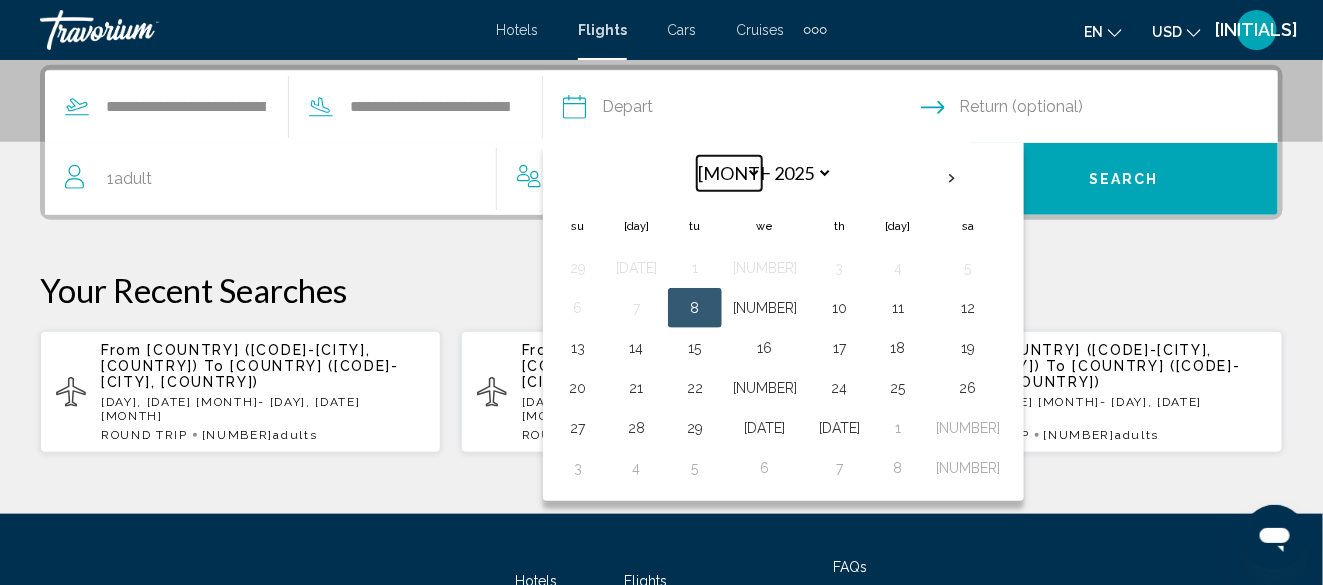 click on "*** *** *** *** *** *** *** *** *** *** *** ***" at bounding box center (729, 173) 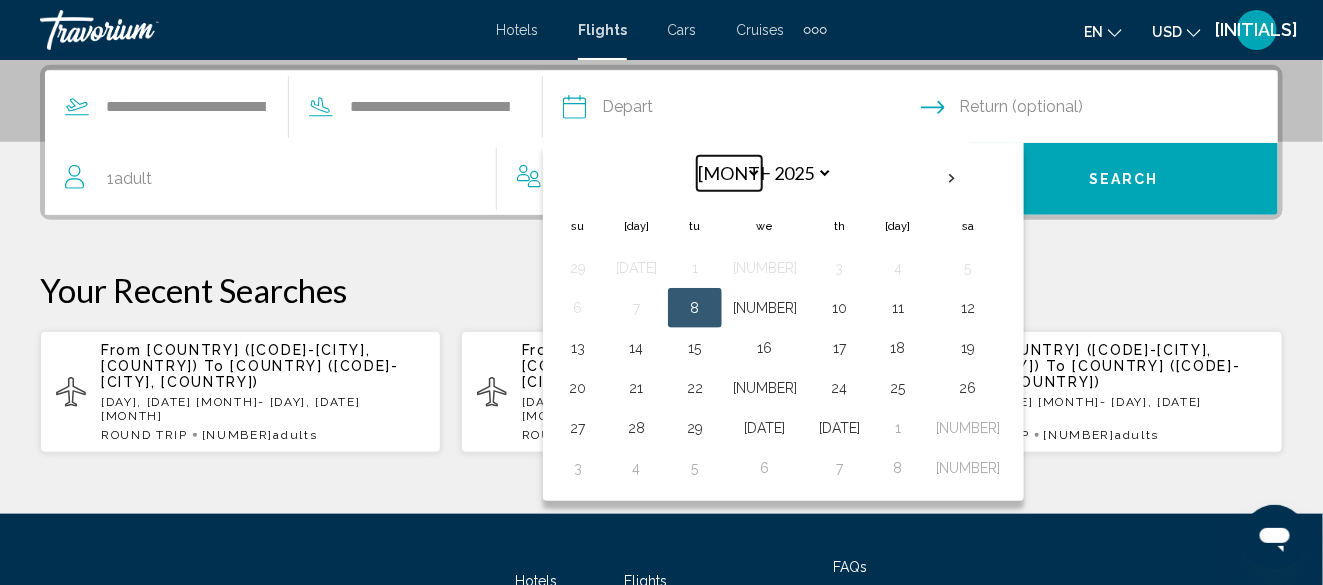 select on "**" 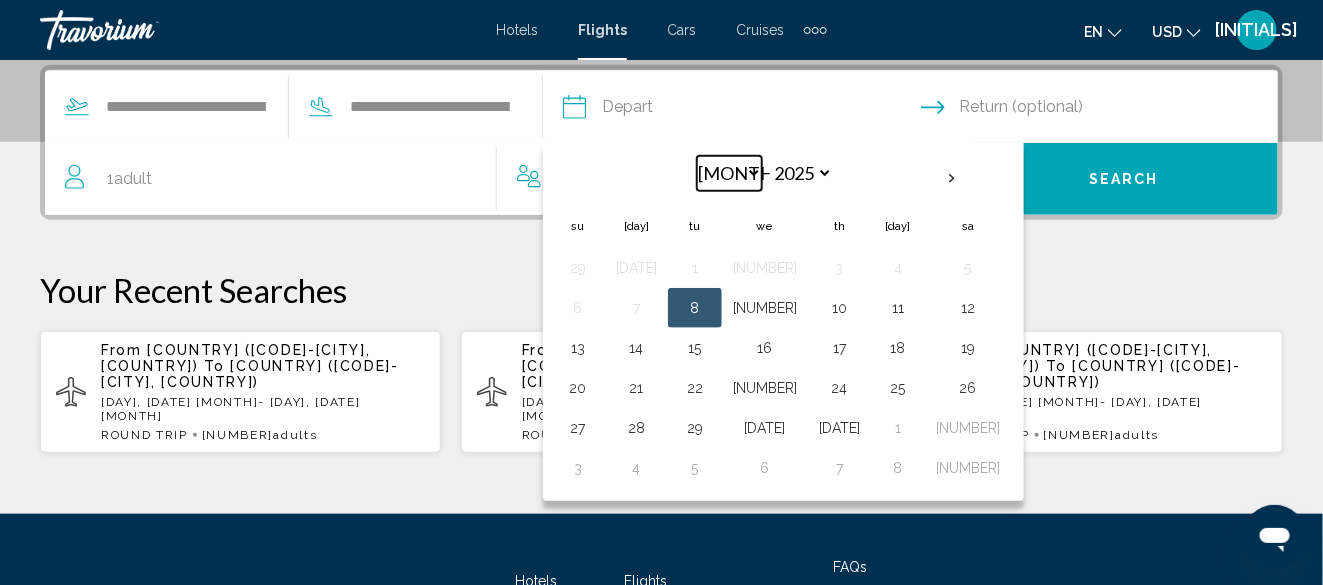click on "*** *** *** *** *** *** *** *** *** *** *** ***" at bounding box center [729, 173] 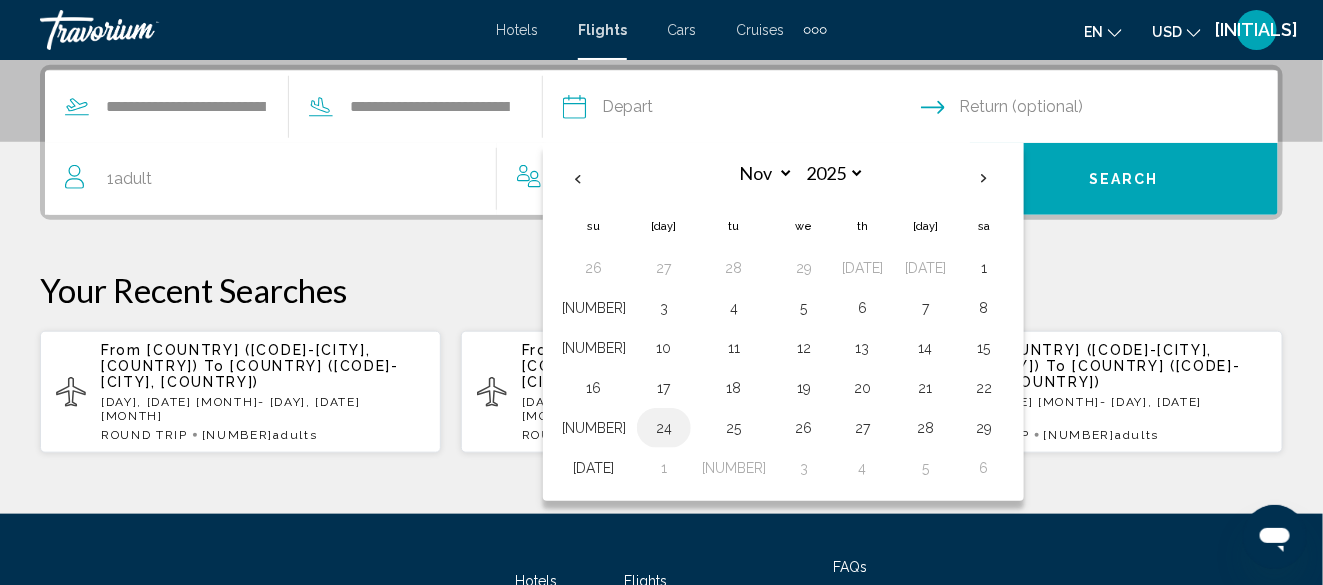 click on "24" at bounding box center [664, 428] 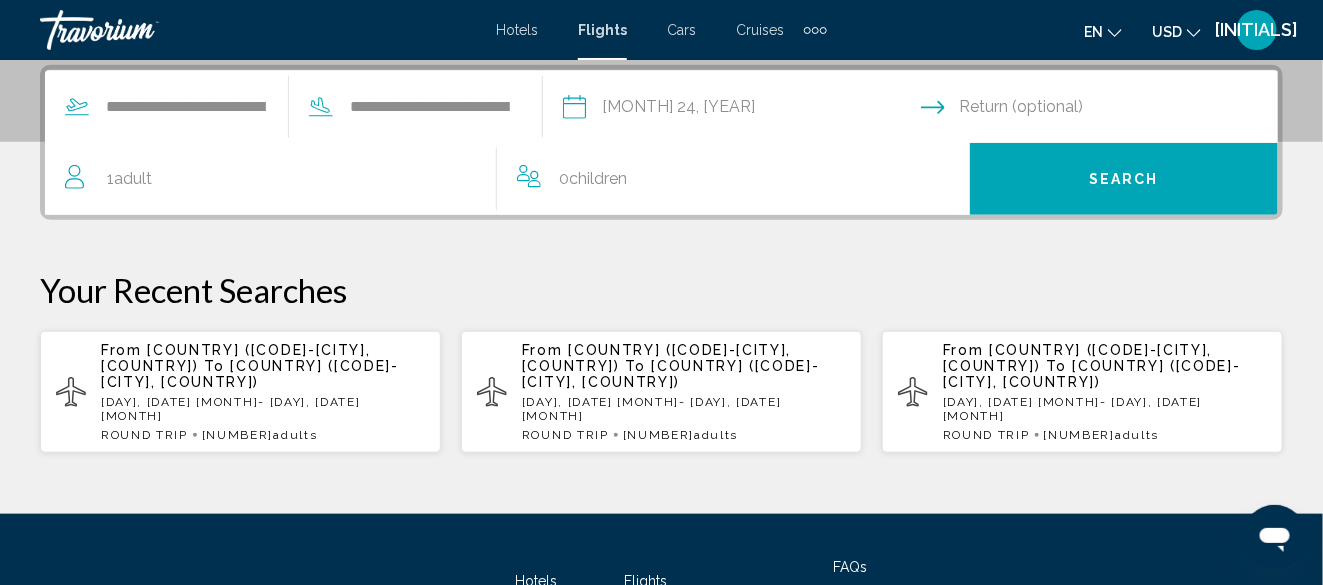 click at bounding box center [1104, 110] 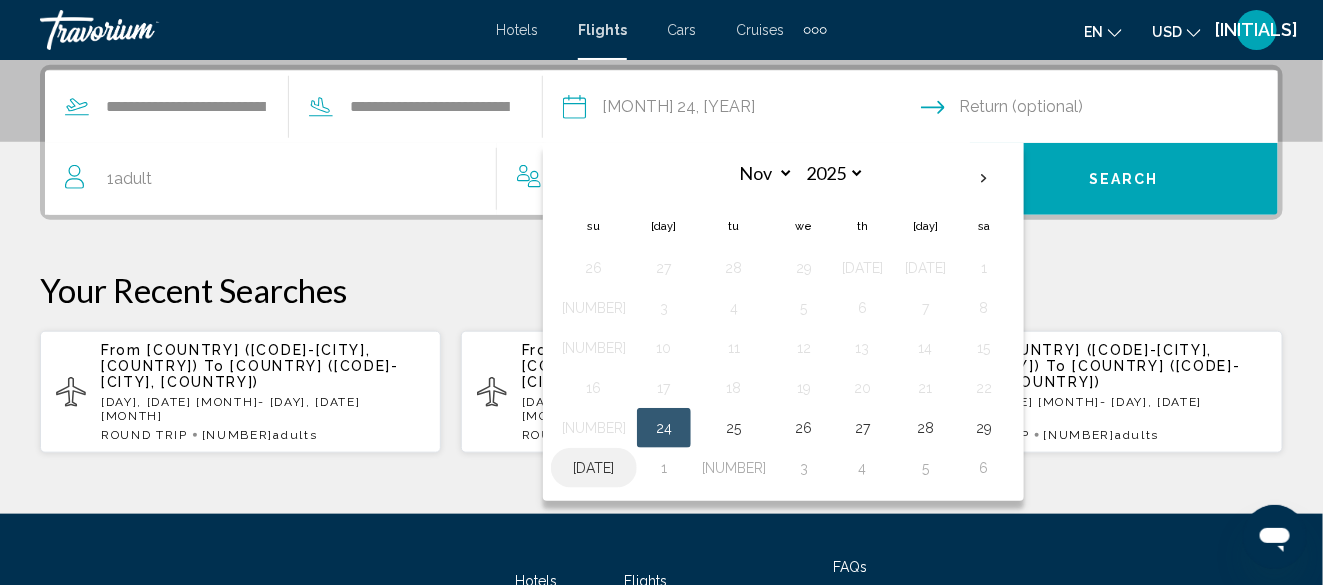 click on "[DATE]" at bounding box center (594, 468) 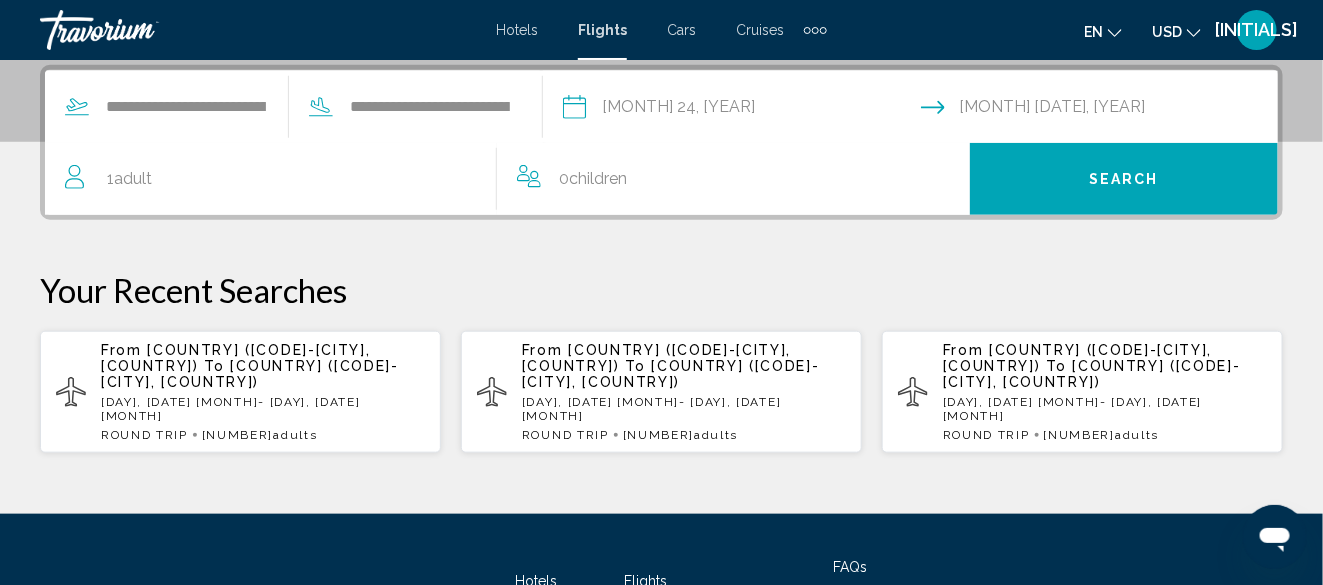 click on "1  Adult Adults" at bounding box center (280, 179) 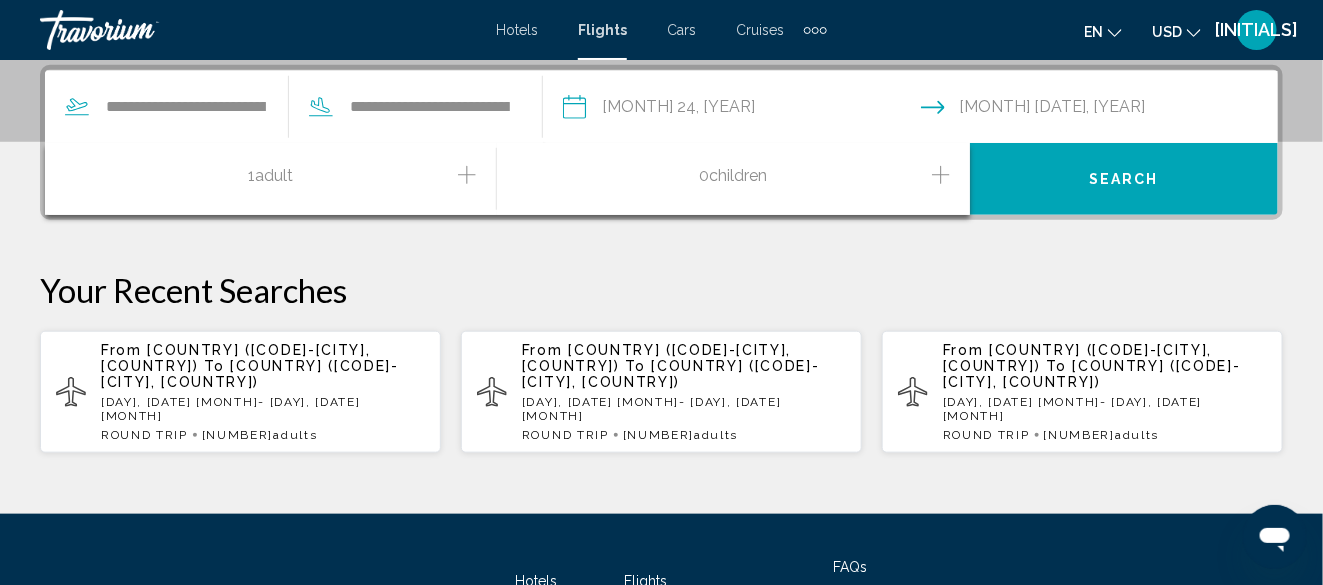 click on "1  Adult Adults" at bounding box center (280, 179) 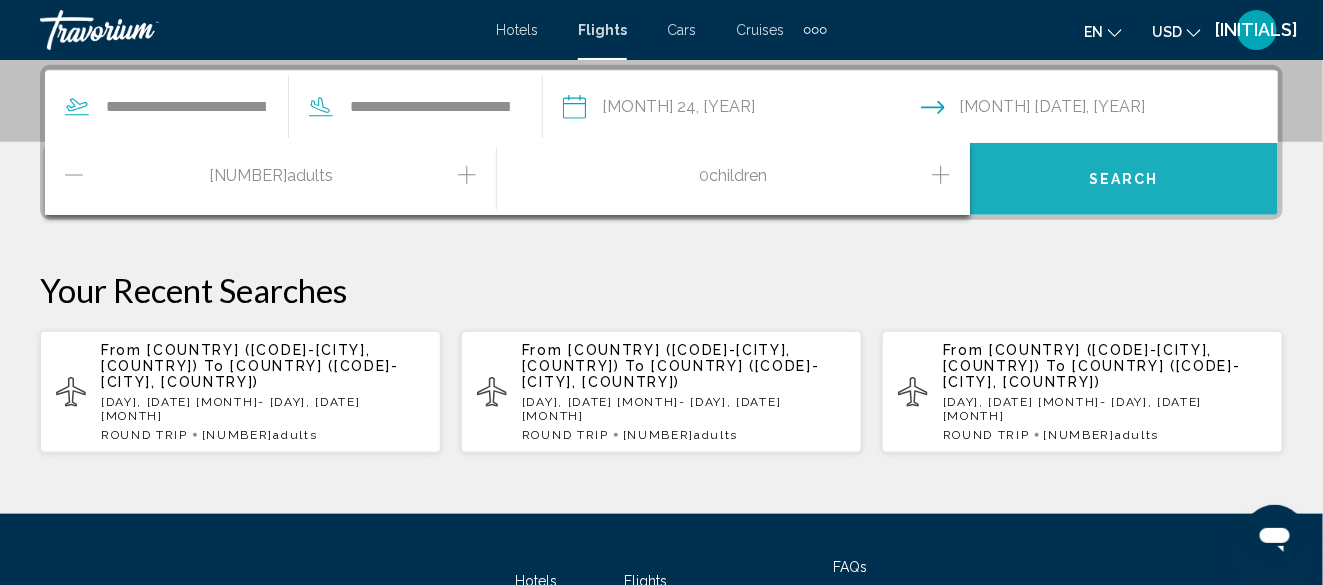 click on "Search" at bounding box center (1124, 180) 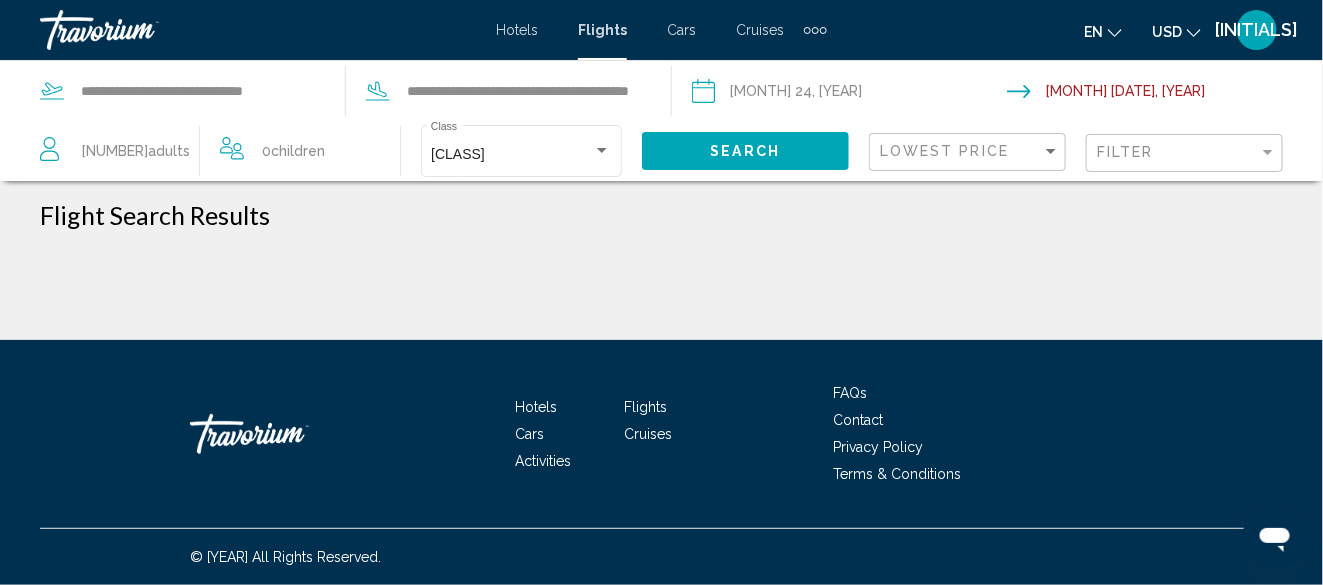 scroll, scrollTop: 0, scrollLeft: 0, axis: both 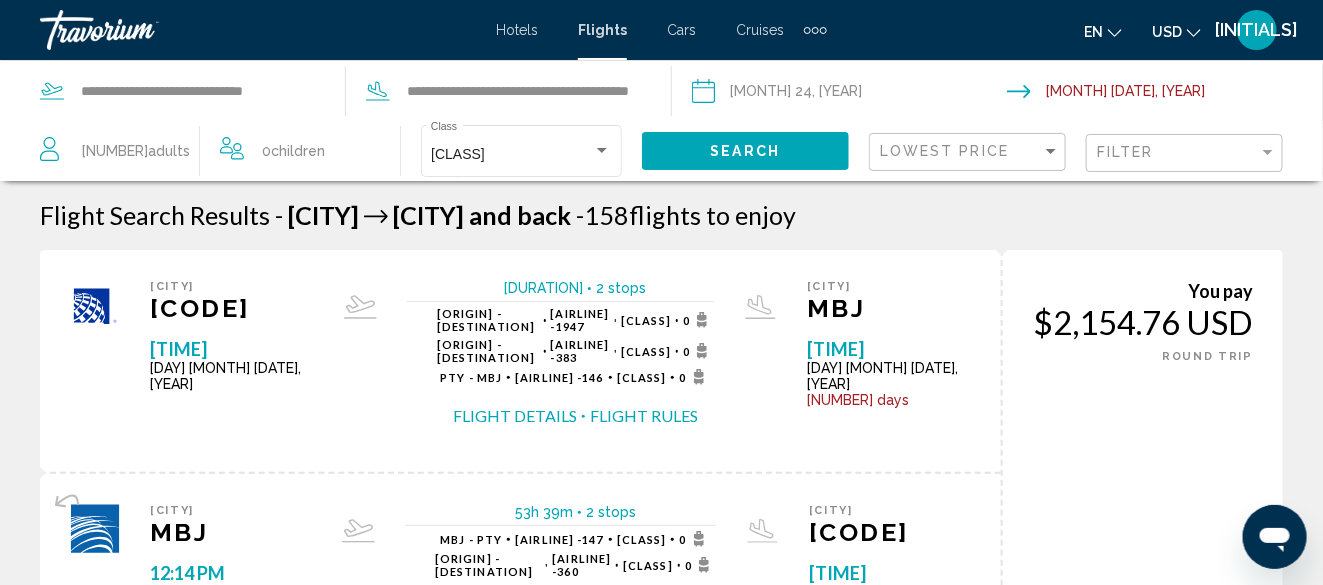 click on "Flight Details" at bounding box center [515, 416] 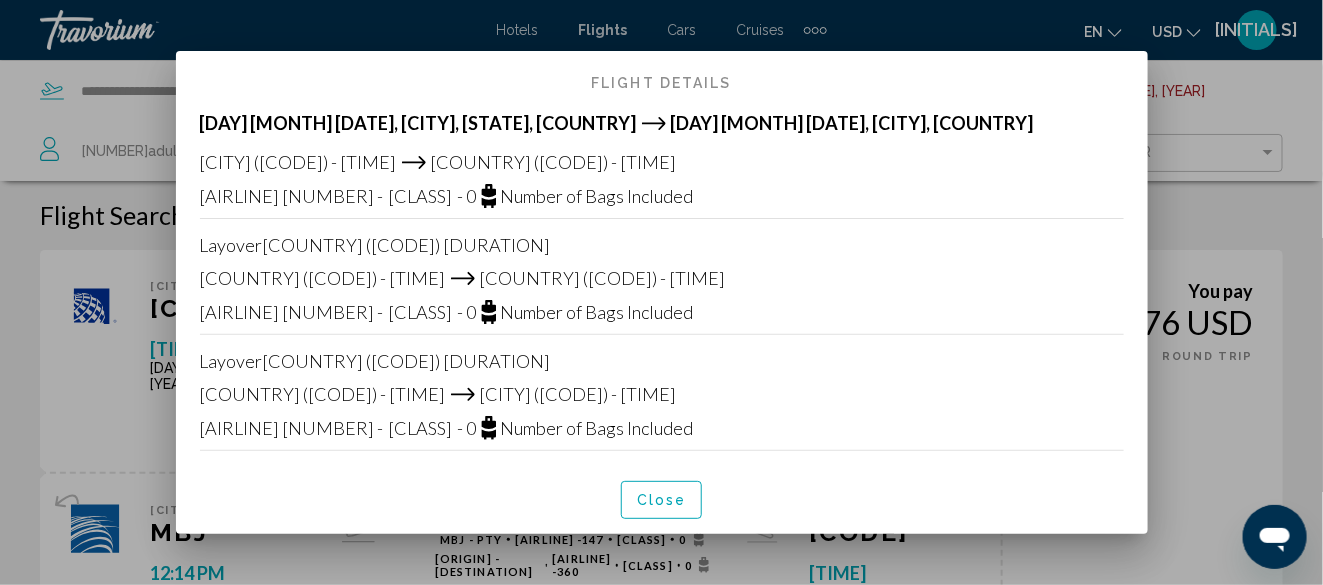 click on "Close" at bounding box center [662, 501] 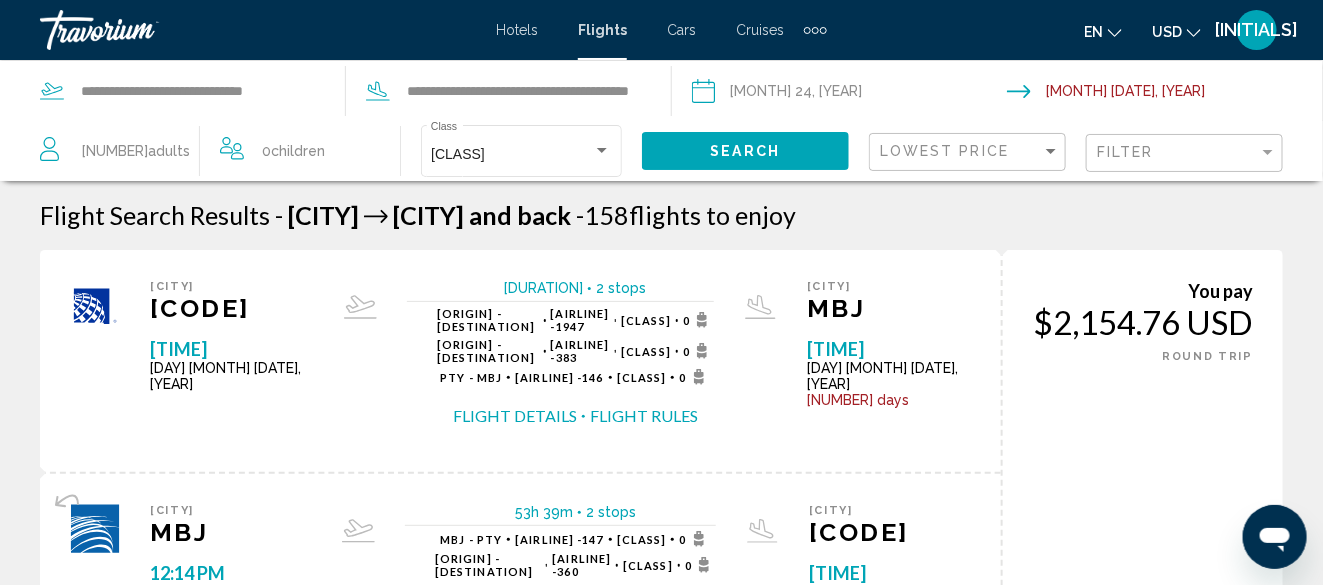 scroll, scrollTop: 100, scrollLeft: 0, axis: vertical 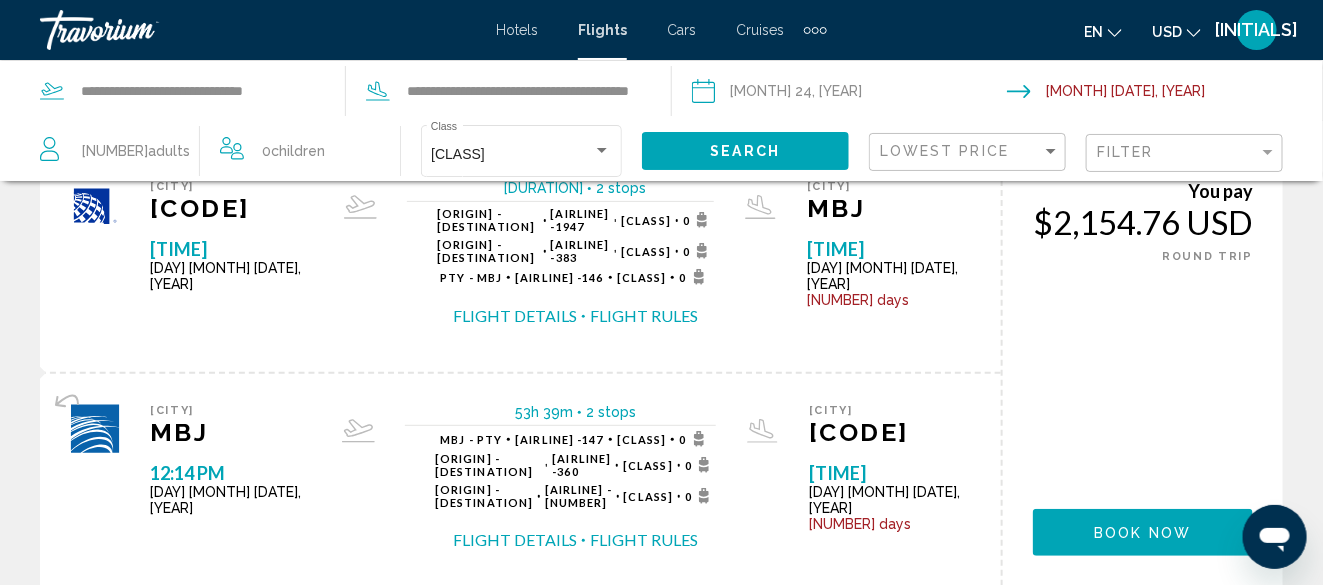 click on "Flight Details" at bounding box center (515, 540) 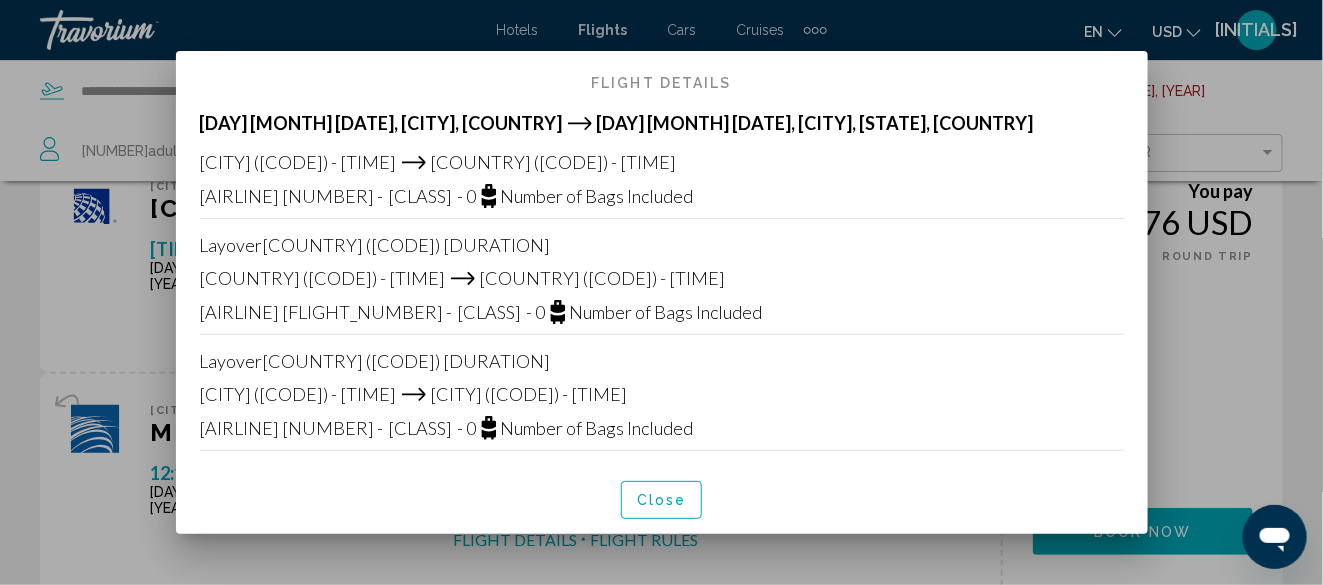 scroll, scrollTop: 0, scrollLeft: 0, axis: both 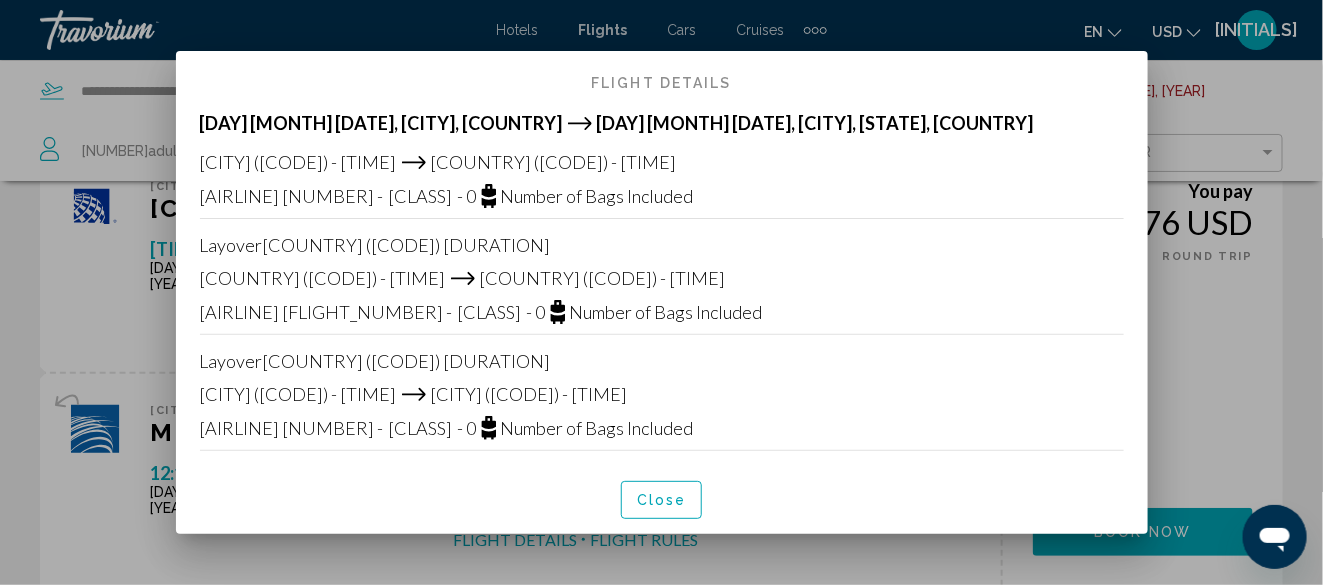 click on "Close" at bounding box center (662, 501) 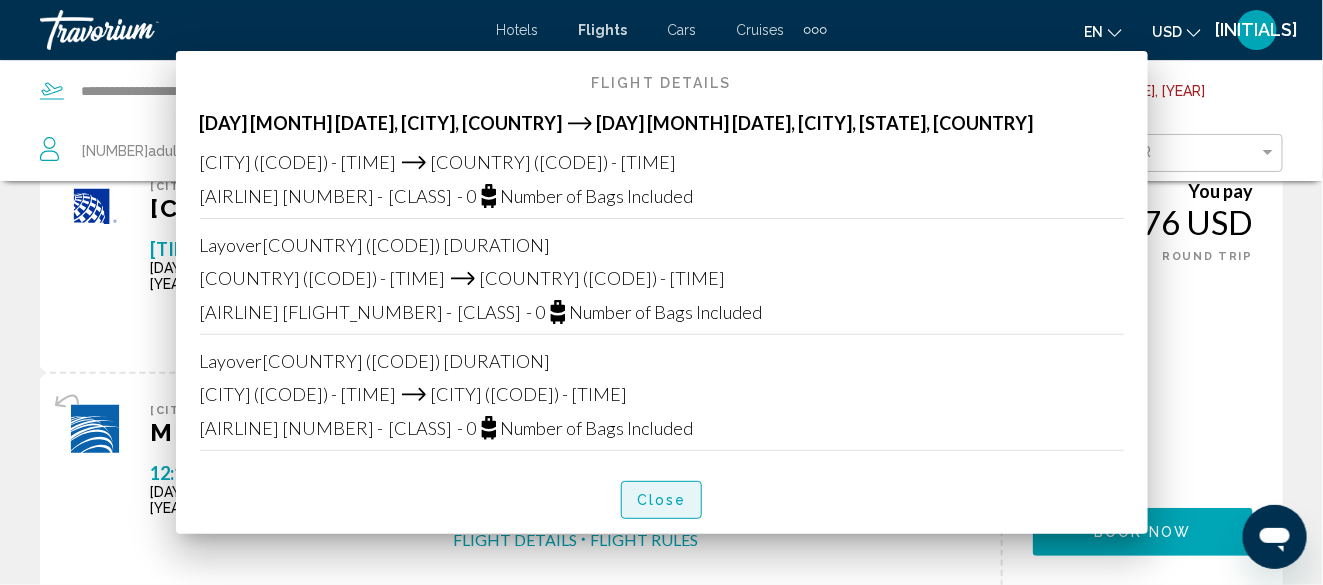 scroll, scrollTop: 100, scrollLeft: 0, axis: vertical 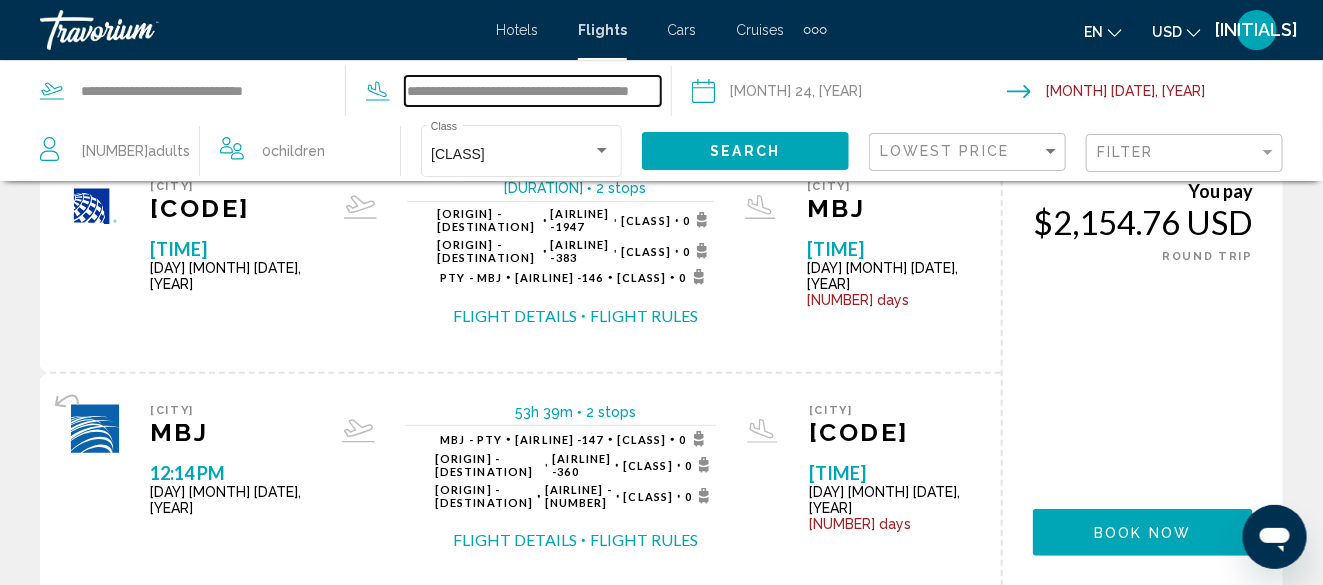 click on "**********" at bounding box center (533, 91) 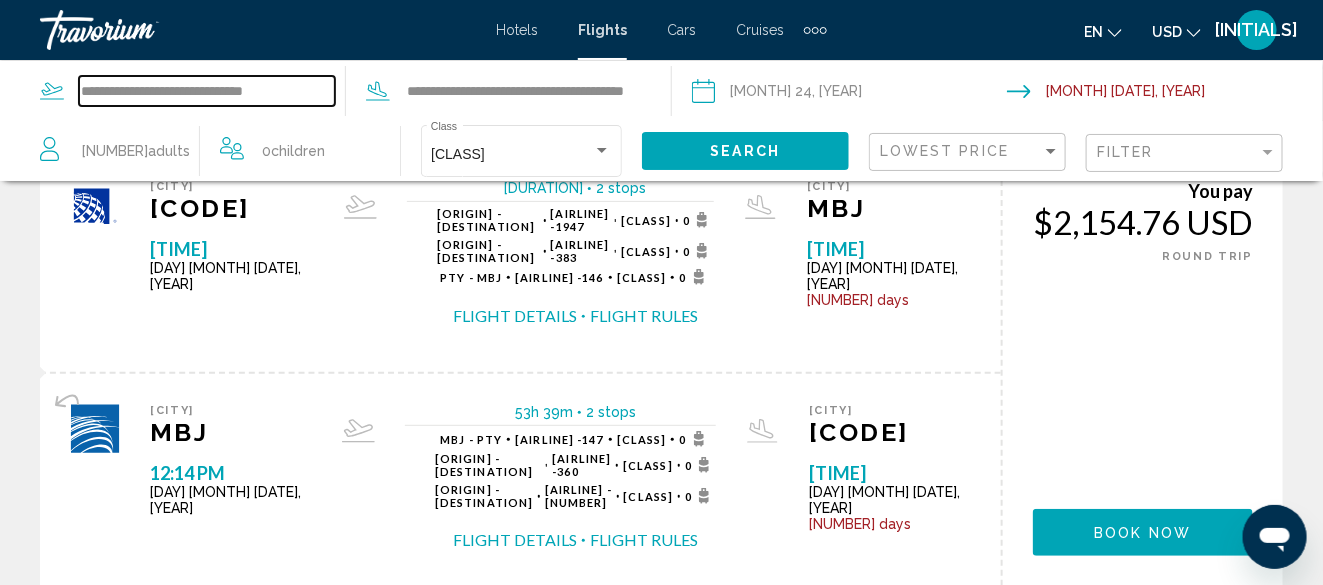 click on "**********" at bounding box center (207, 91) 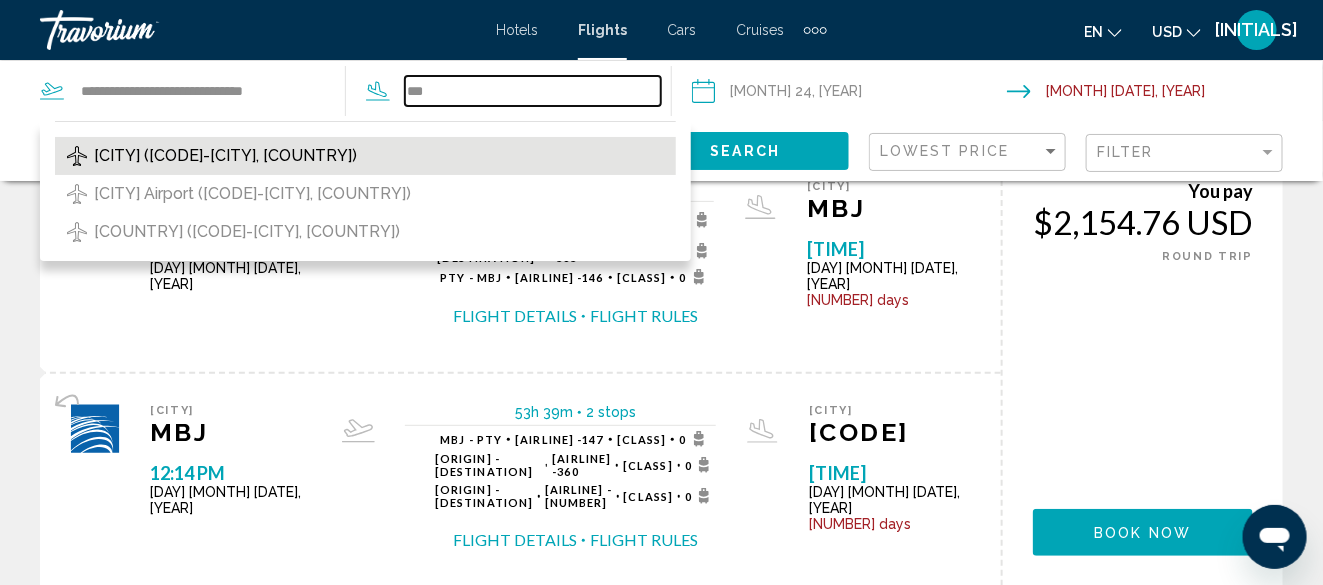type on "***" 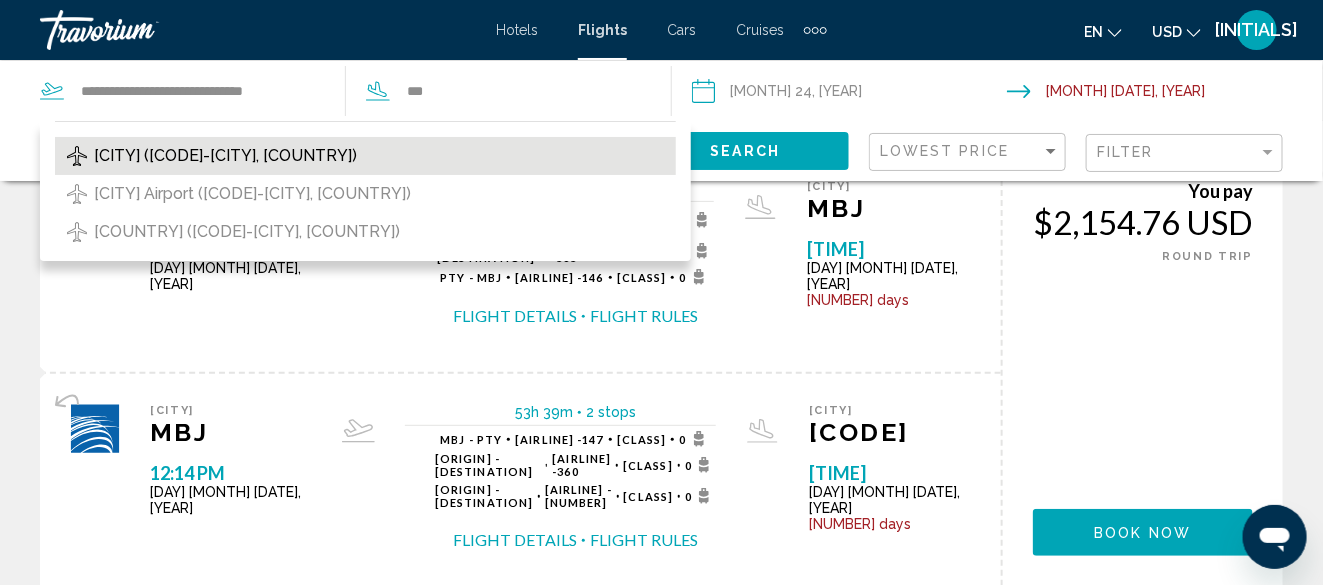 click on "[CITY] ([CODE]-[CITY], [COUNTRY])" at bounding box center [225, 156] 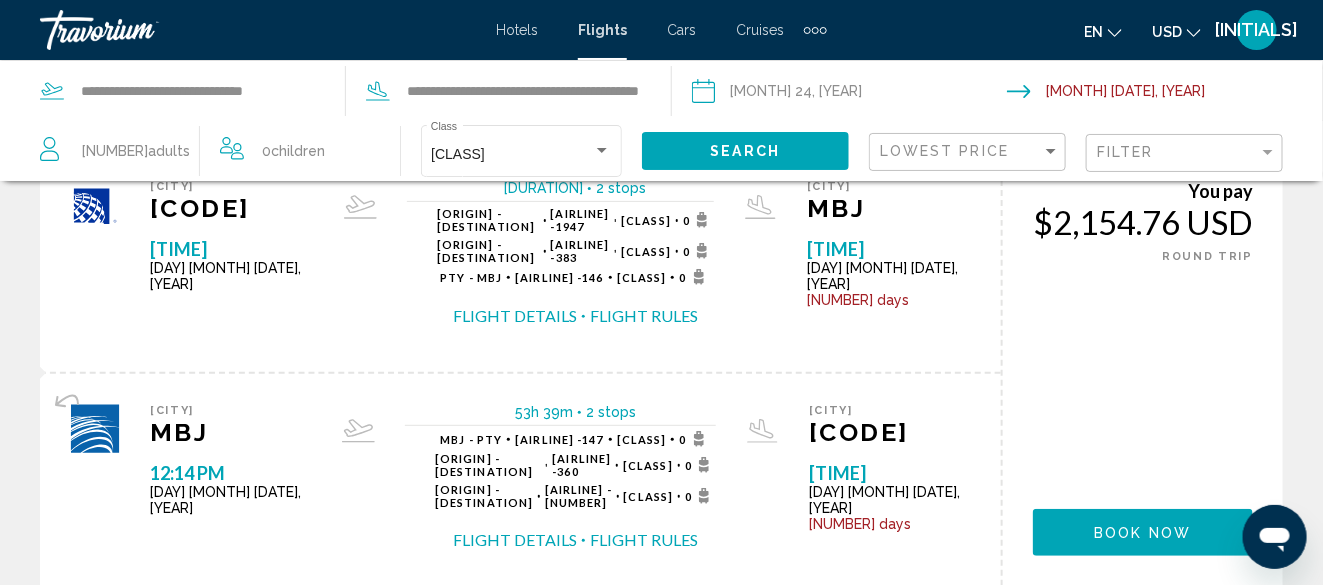 click at bounding box center (849, 94) 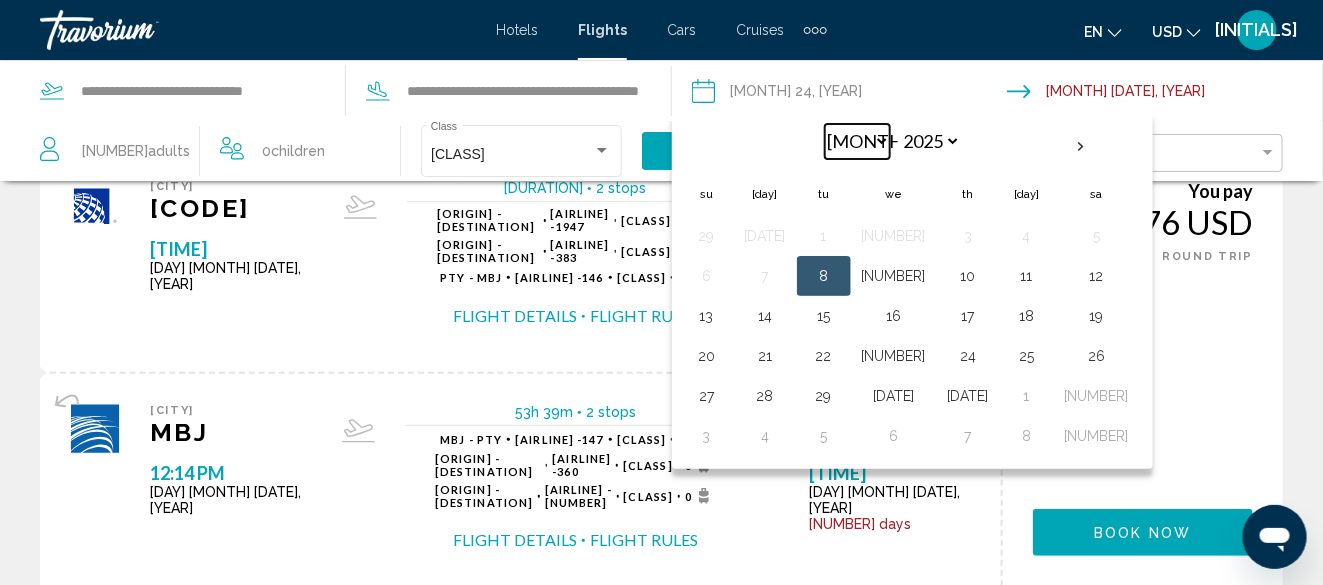 click on "*** *** *** *** *** *** *** *** *** *** *** ***" at bounding box center (857, 141) 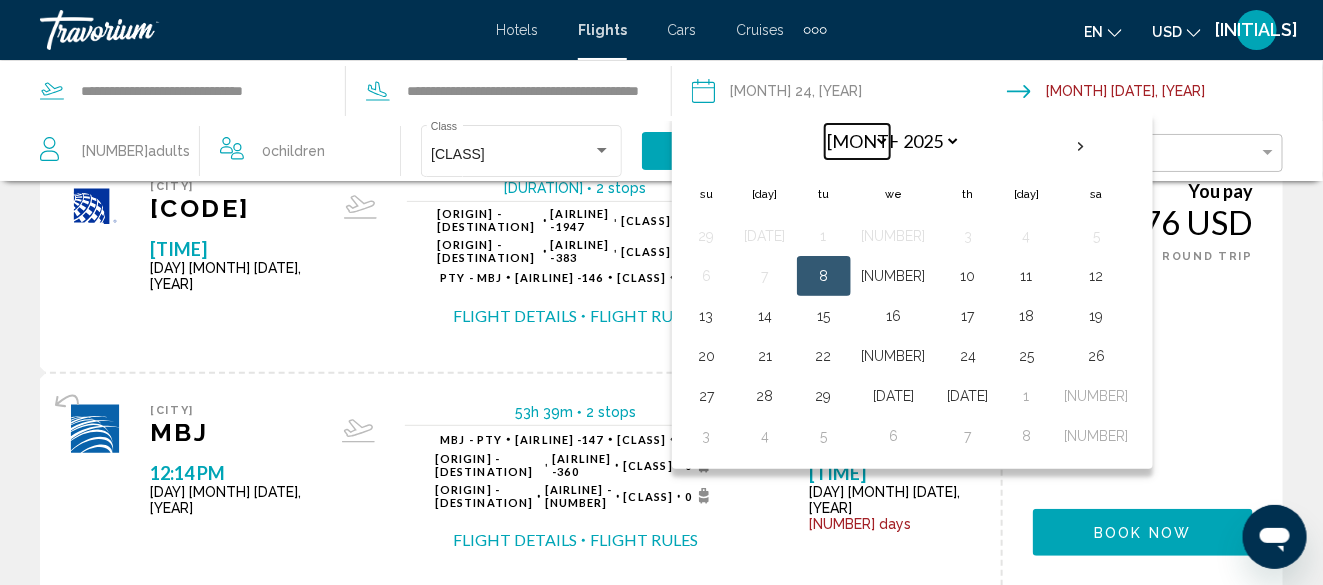 select on "**" 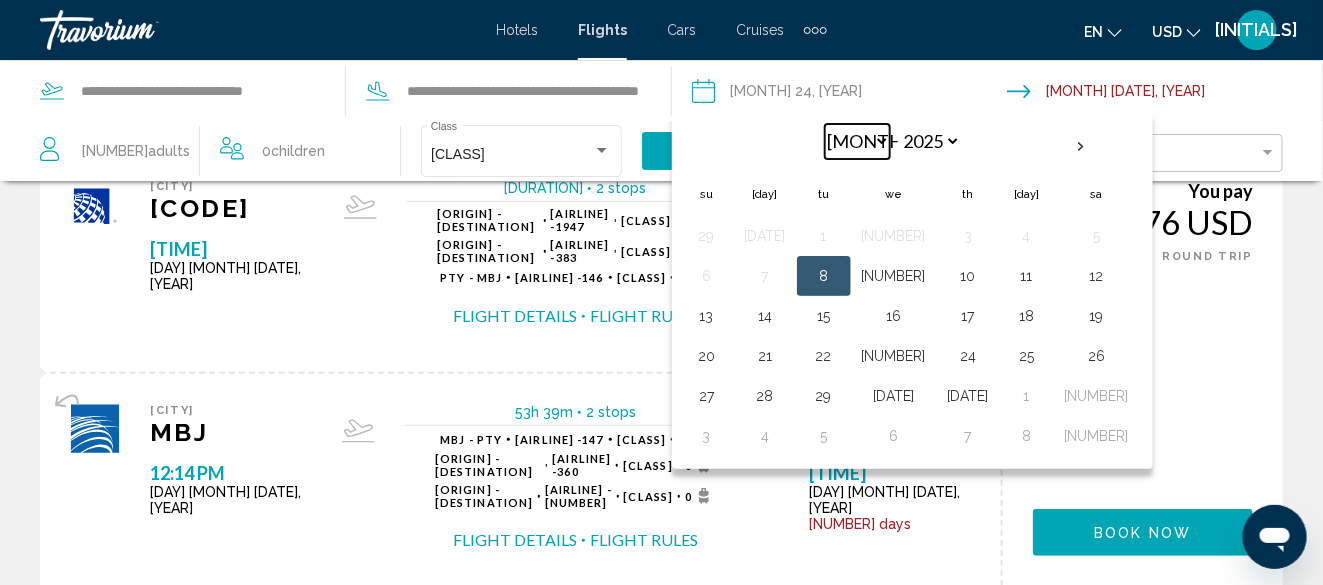 click on "*** *** *** *** *** *** *** *** *** *** *** ***" at bounding box center (857, 141) 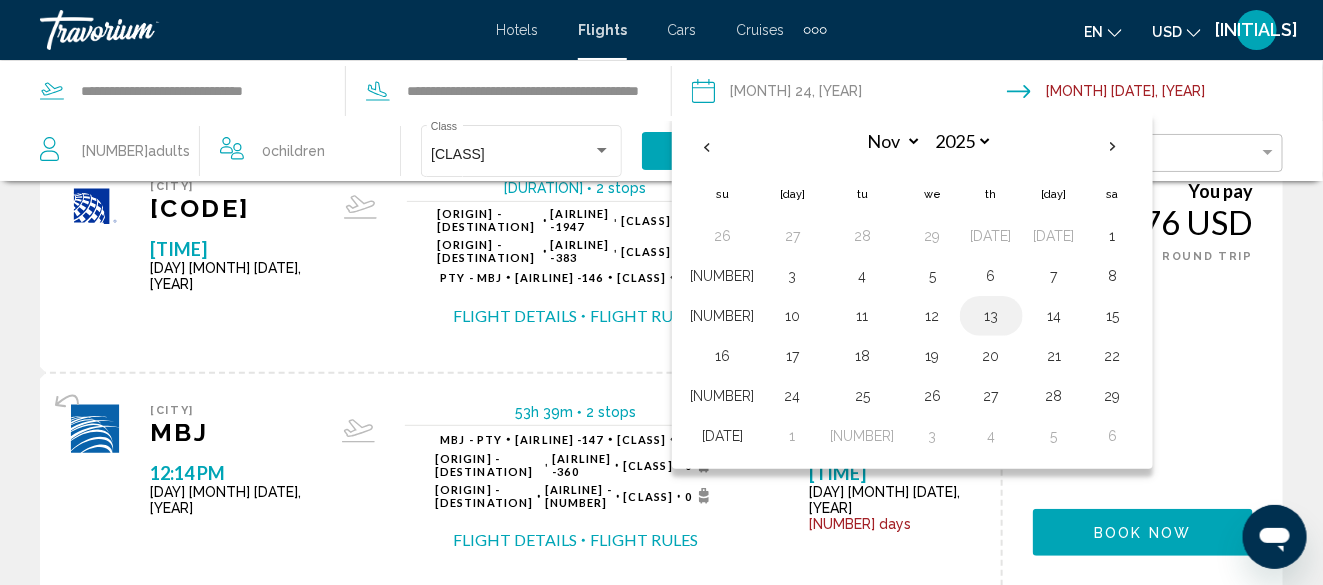 click on "13" at bounding box center (991, 316) 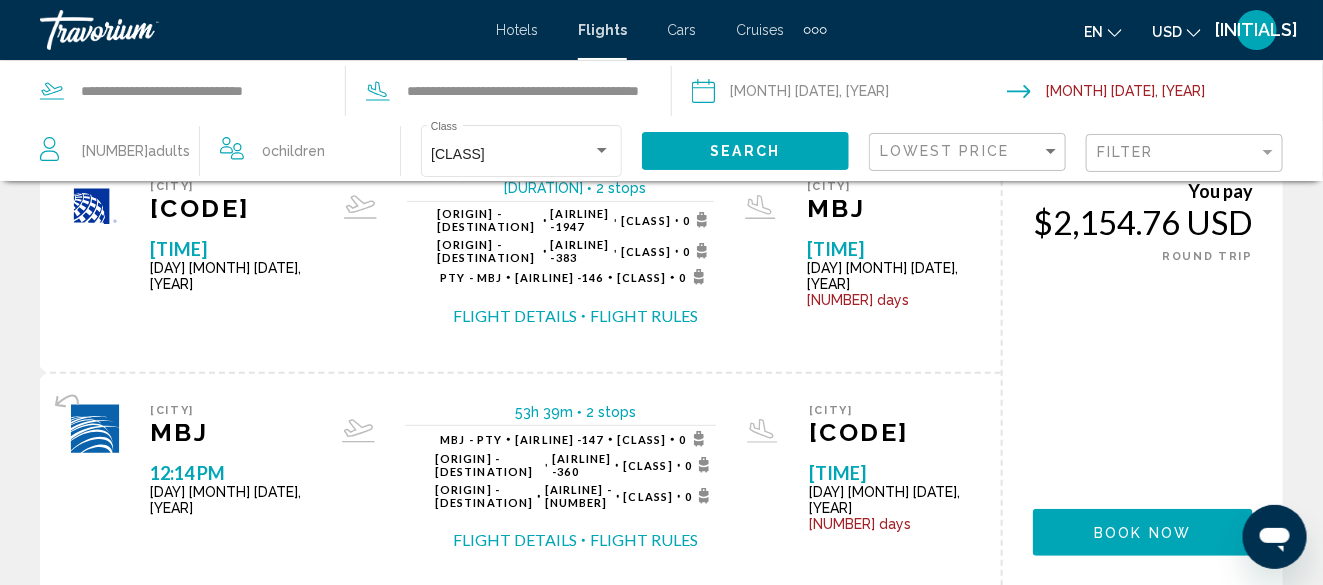 click at bounding box center [1169, 94] 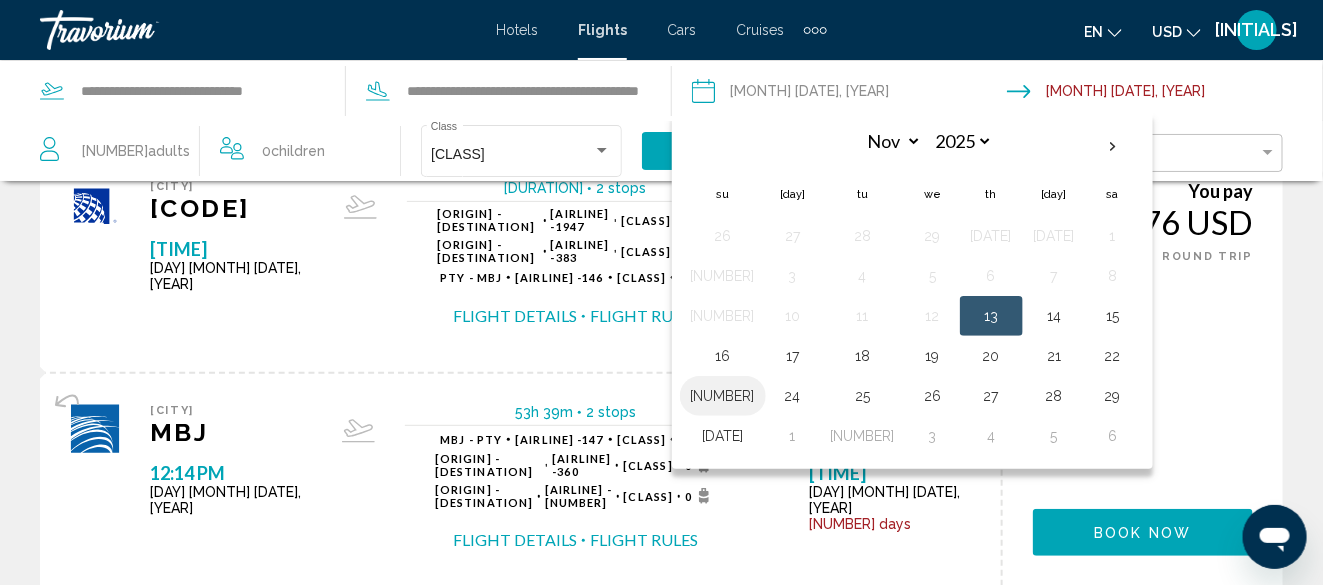 click on "[NUMBER]" at bounding box center (723, 396) 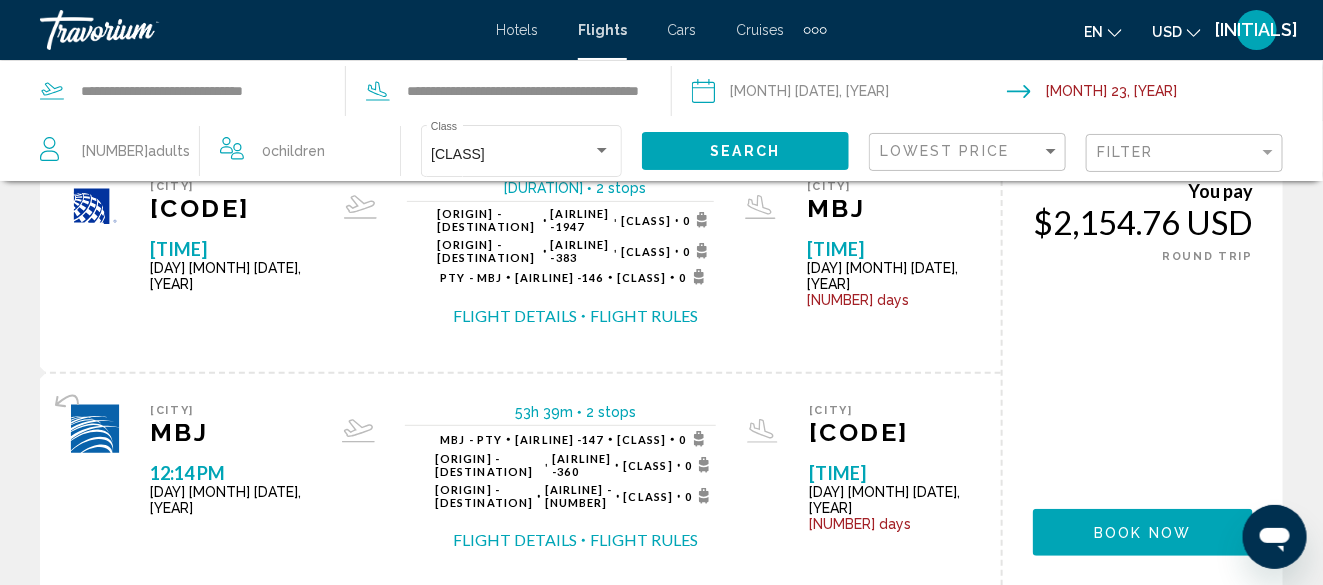 click on "Search" at bounding box center (745, 150) 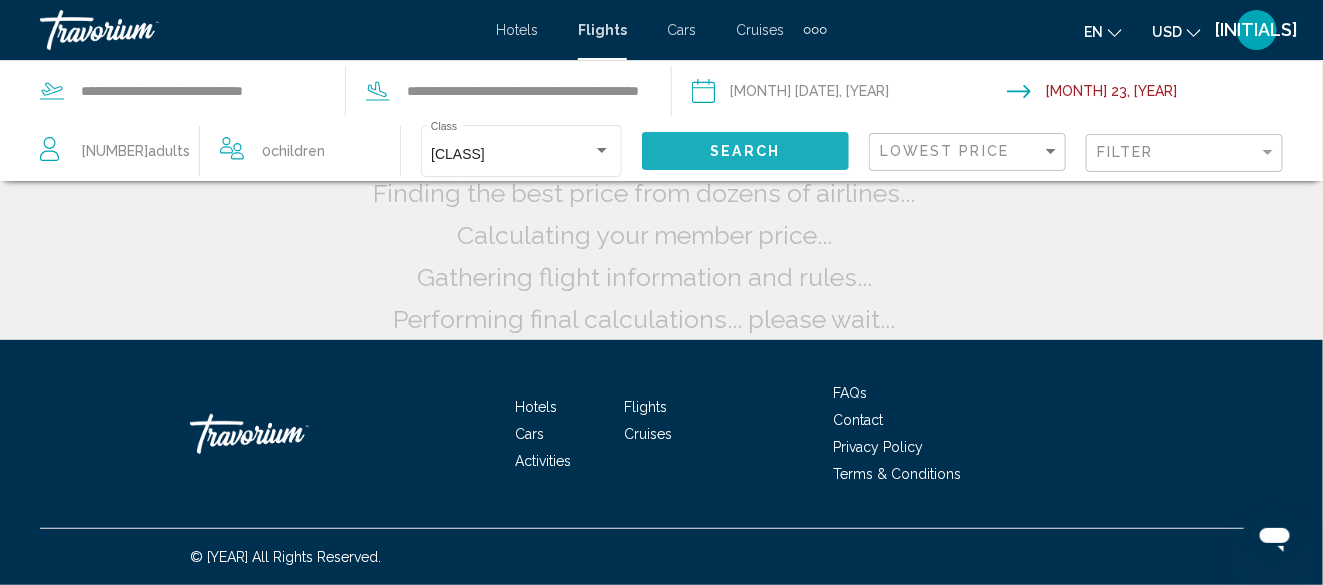 scroll, scrollTop: 0, scrollLeft: 0, axis: both 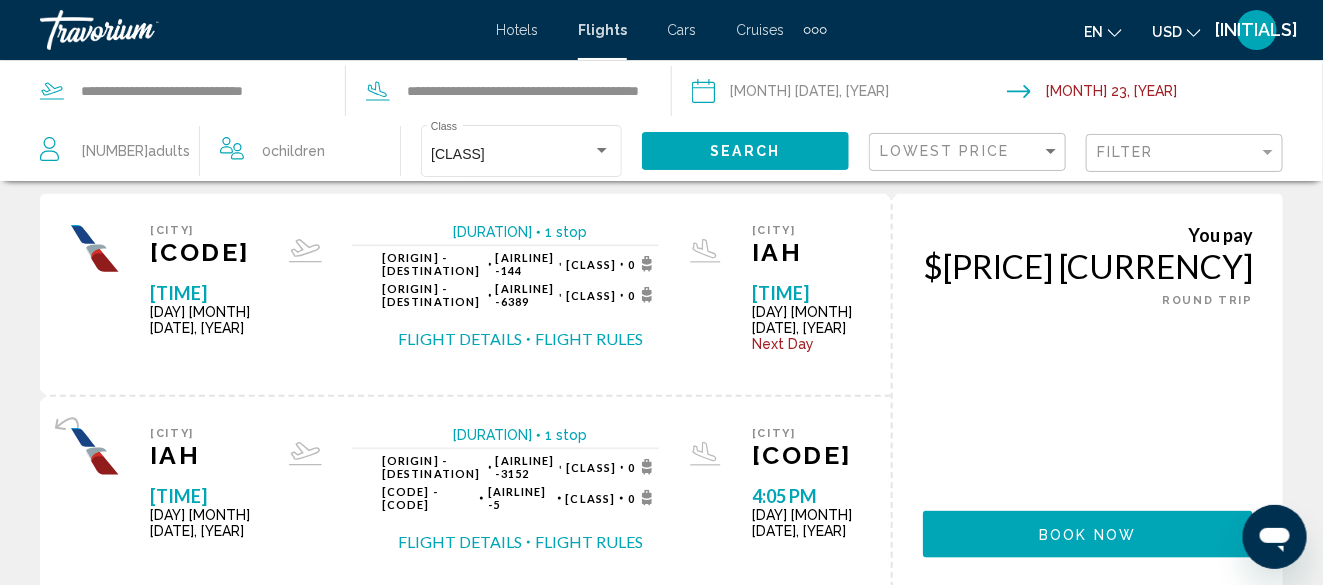 click on "Book now" at bounding box center [1088, 91] 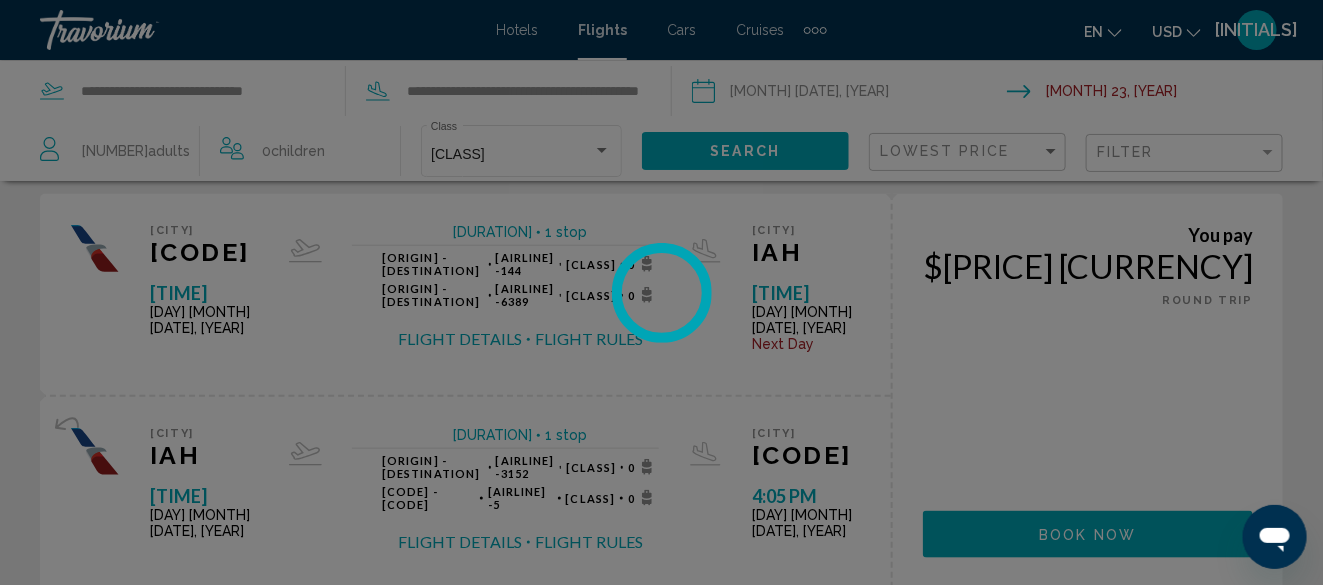scroll, scrollTop: 0, scrollLeft: 0, axis: both 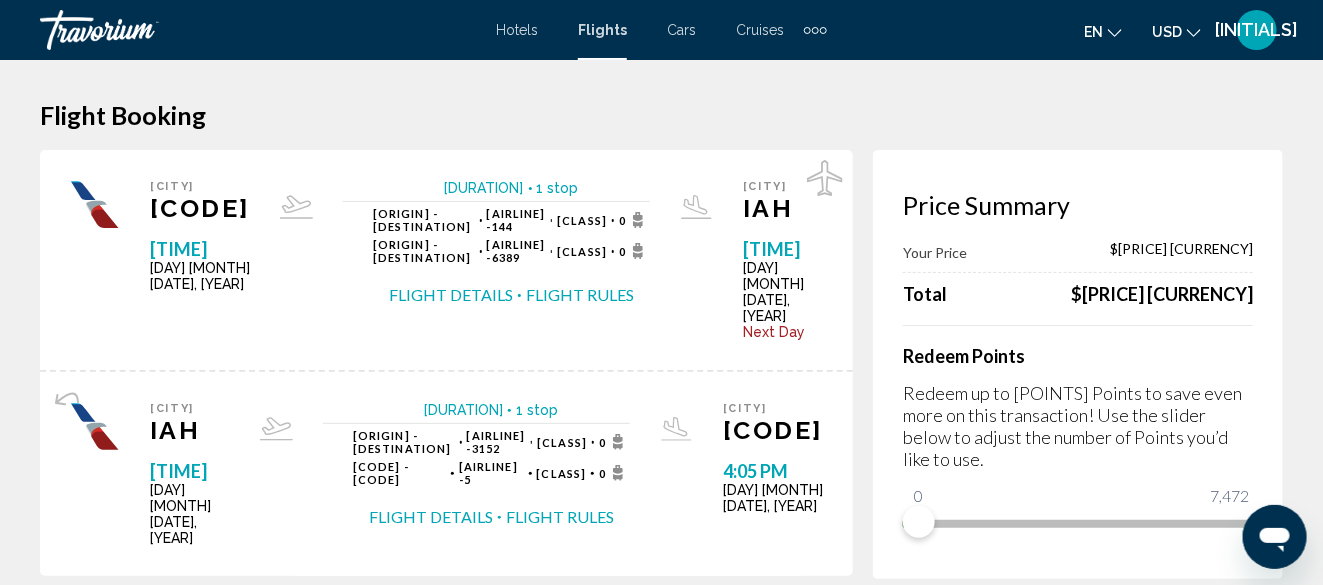 click on "Flight Booking" at bounding box center (661, 115) 